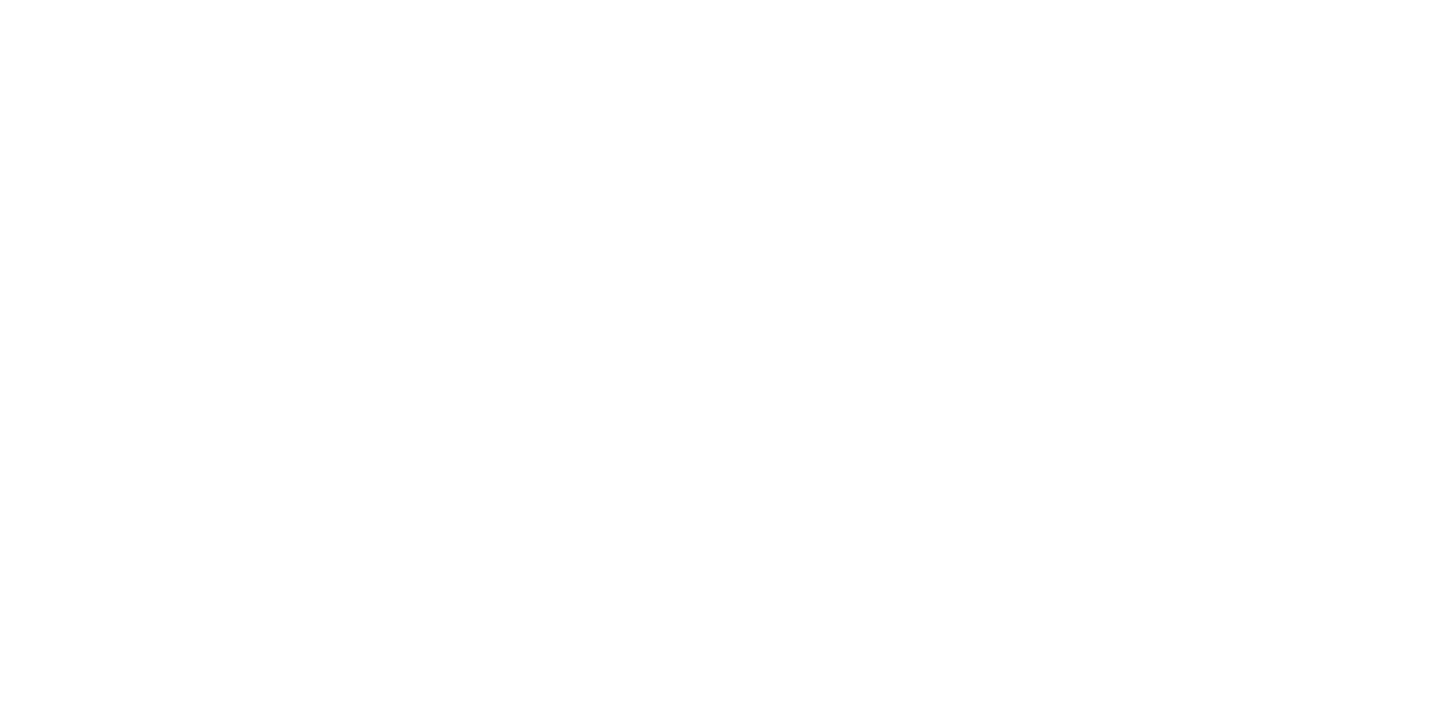 scroll, scrollTop: 0, scrollLeft: 0, axis: both 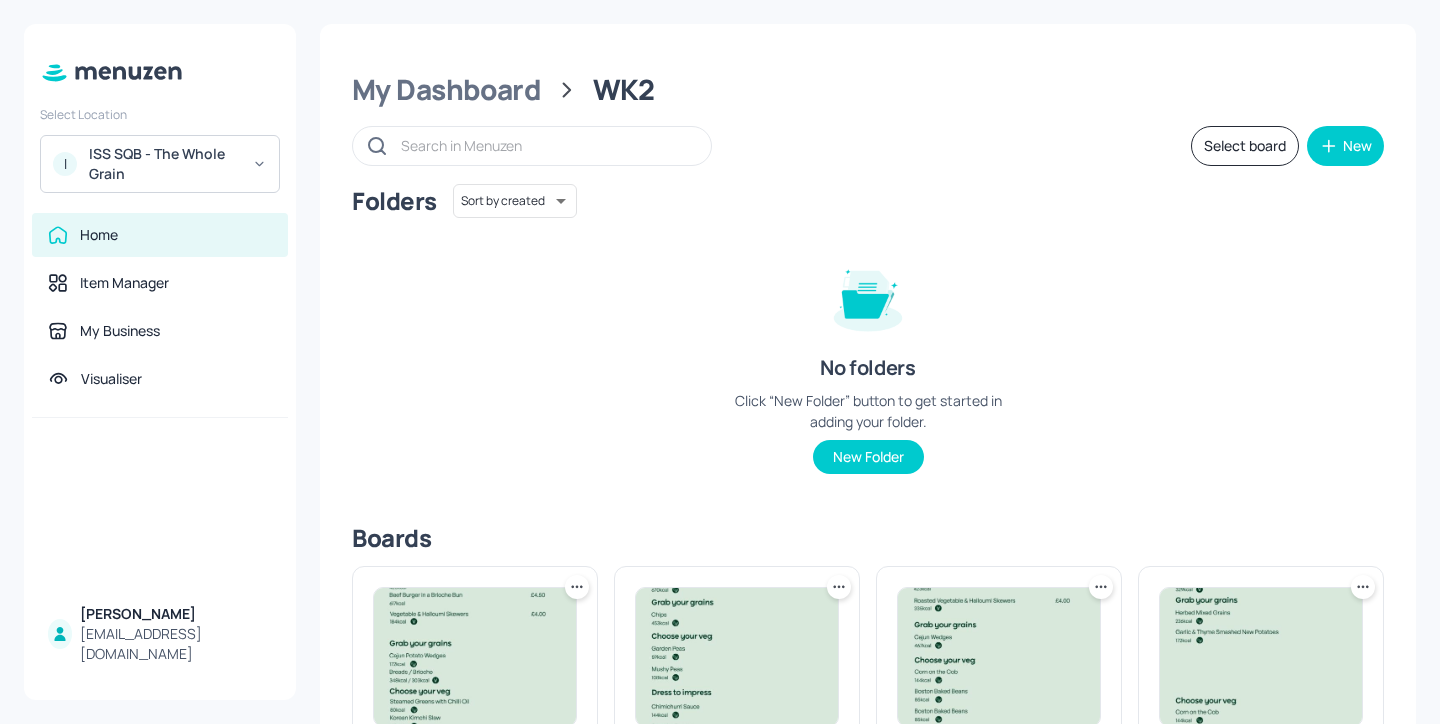 click on "ISS SQB - The Whole Grain" at bounding box center (164, 164) 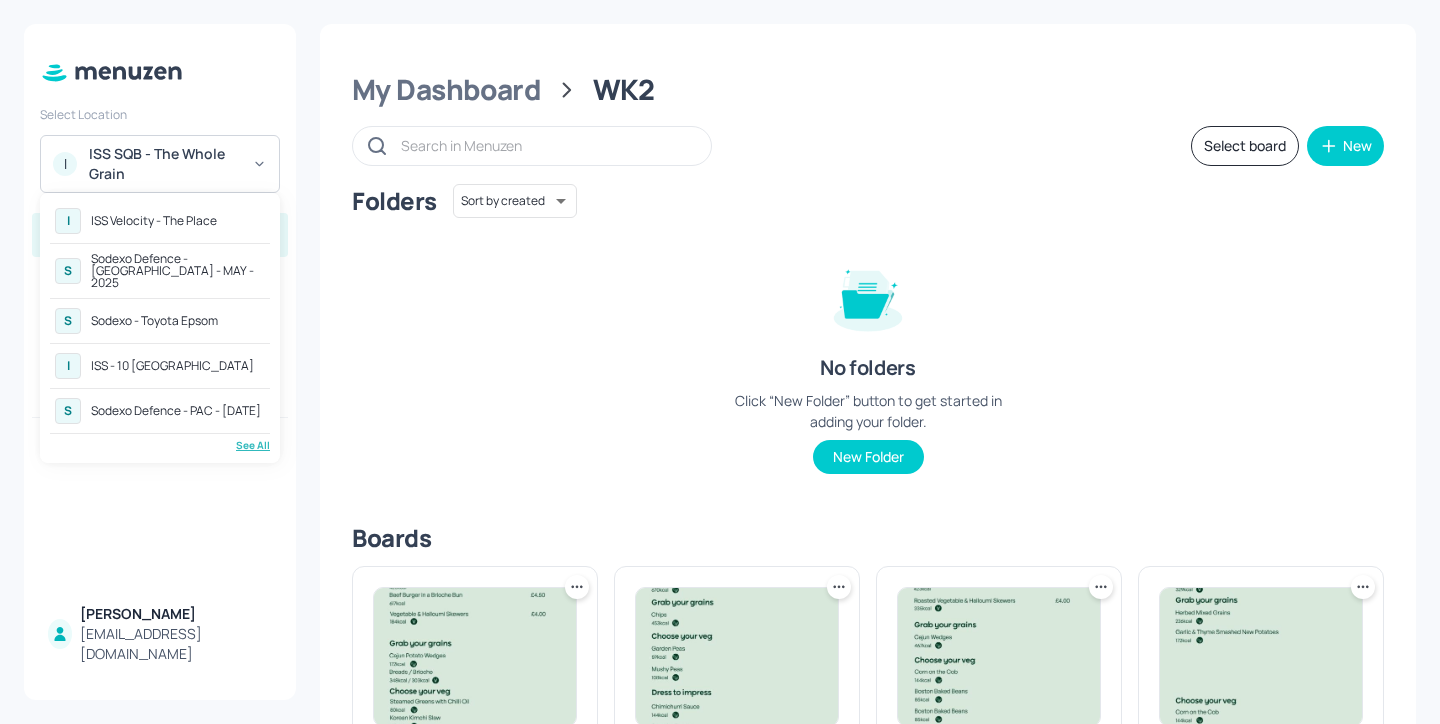click on "Sodexo Defence - [GEOGRAPHIC_DATA] - MAY - 2025" at bounding box center (178, 271) 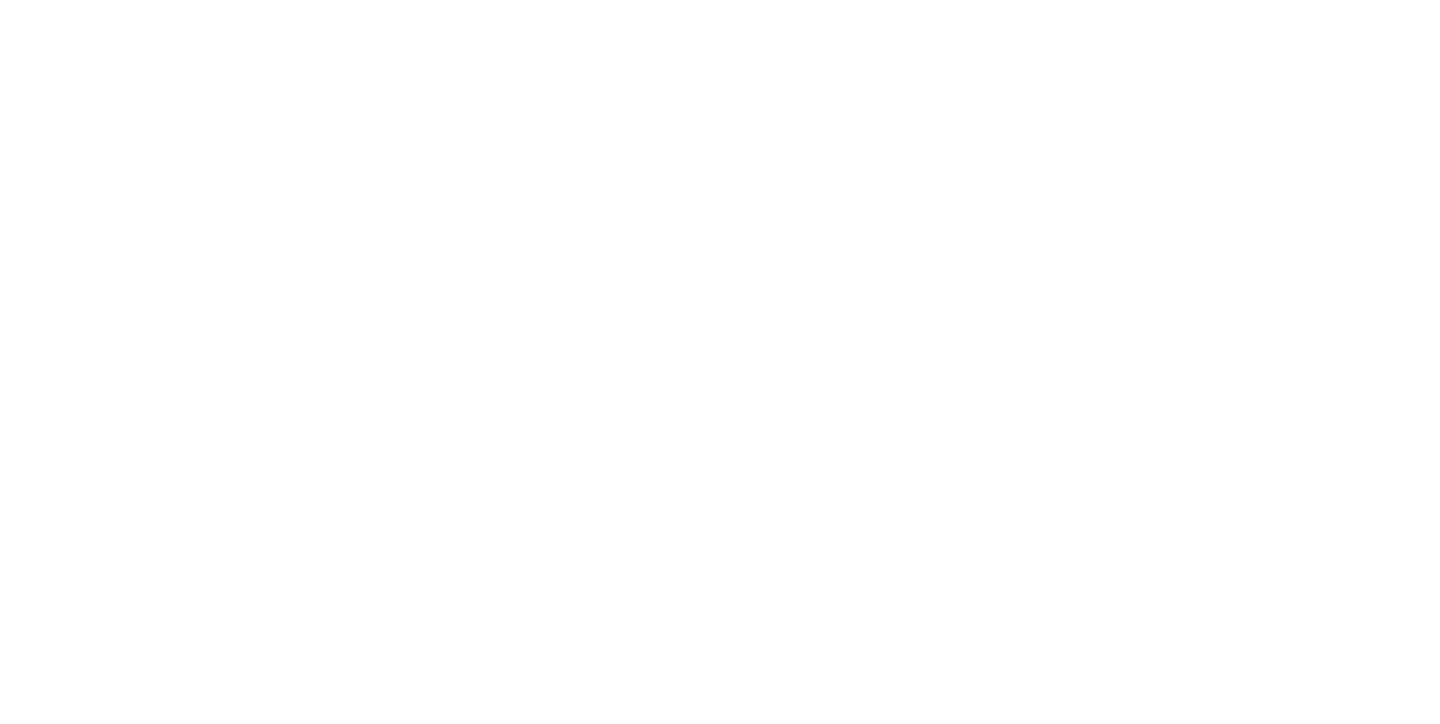 scroll, scrollTop: 0, scrollLeft: 0, axis: both 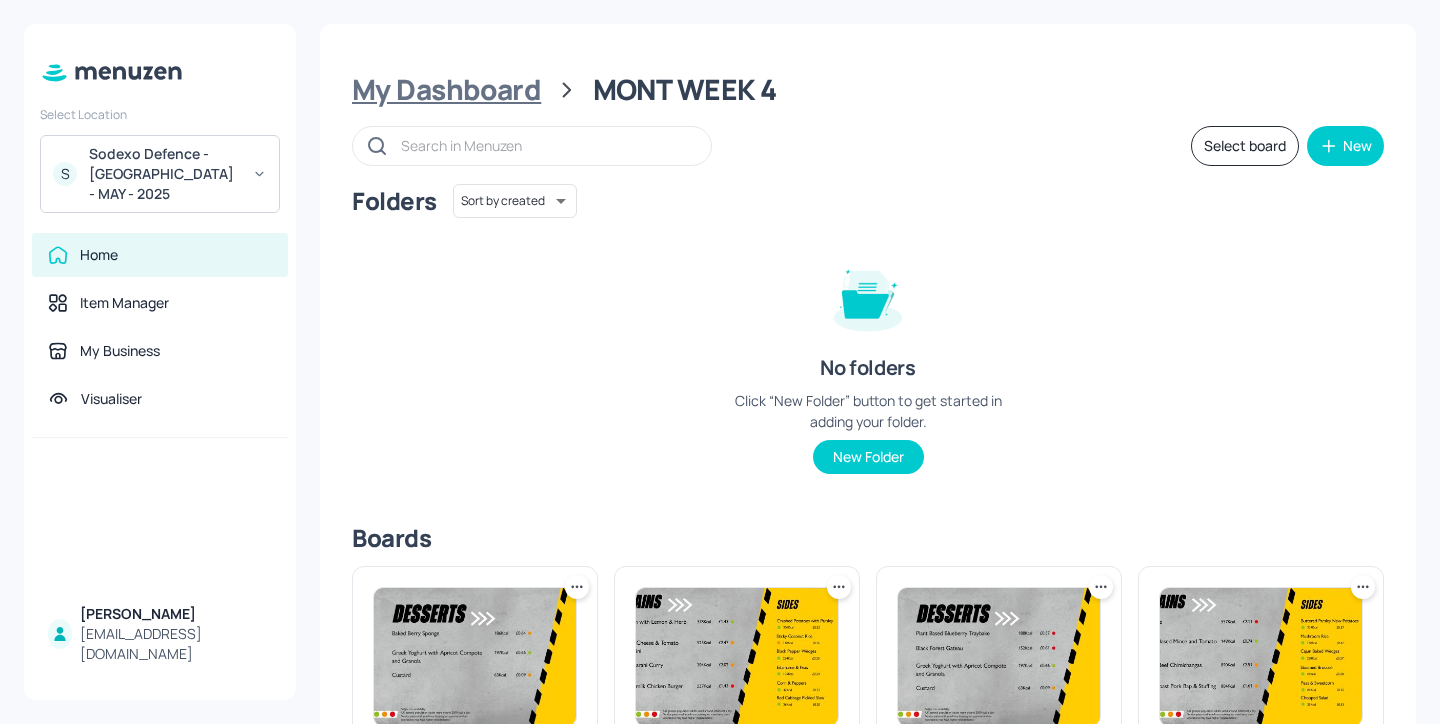 click on "My Dashboard" at bounding box center (446, 90) 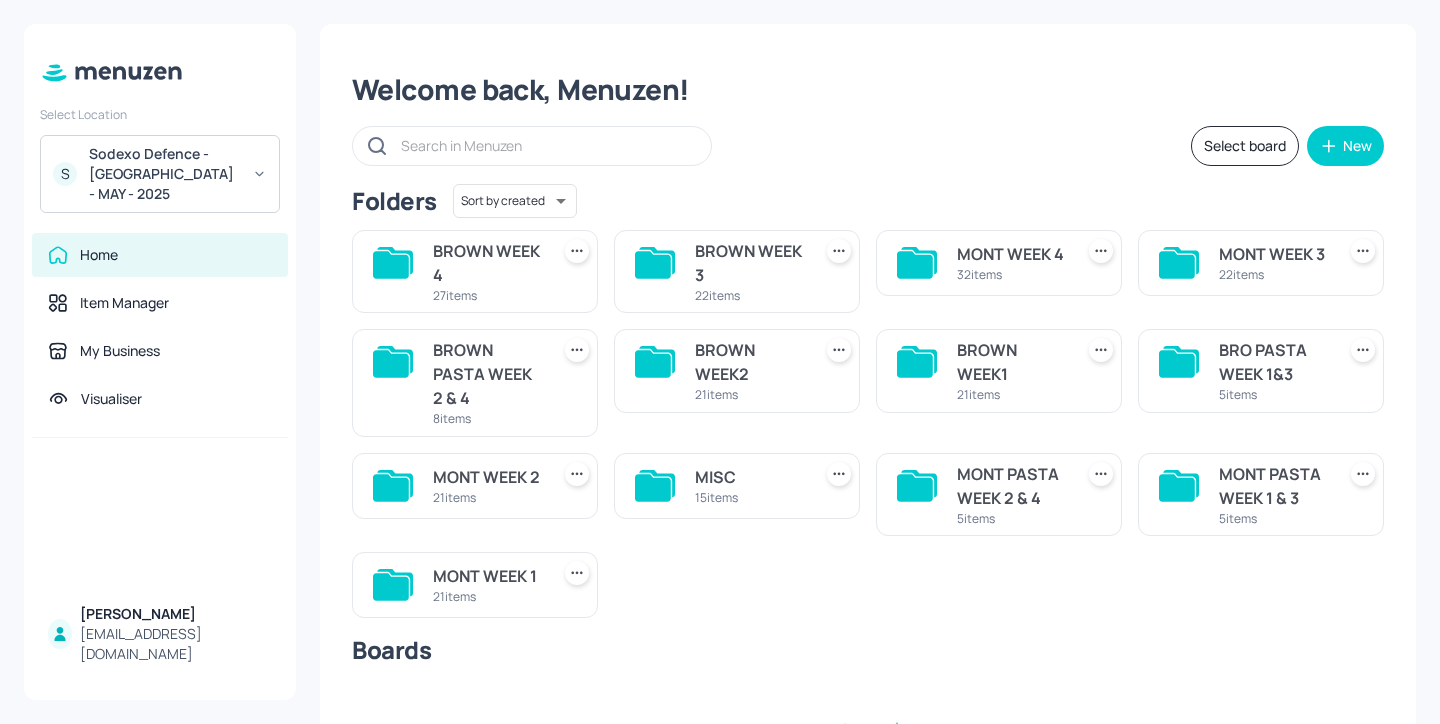 scroll, scrollTop: 22, scrollLeft: 0, axis: vertical 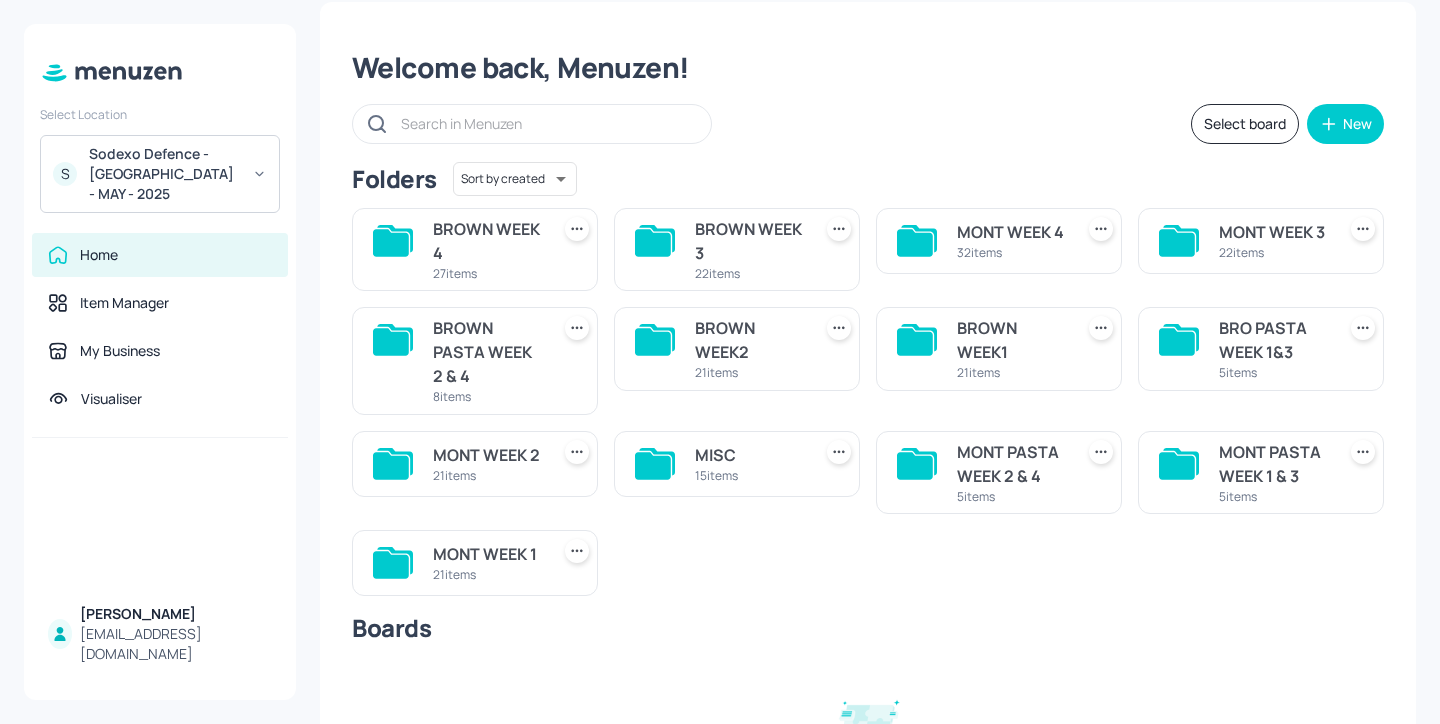 click on "BROWN WEEK 4" at bounding box center (487, 241) 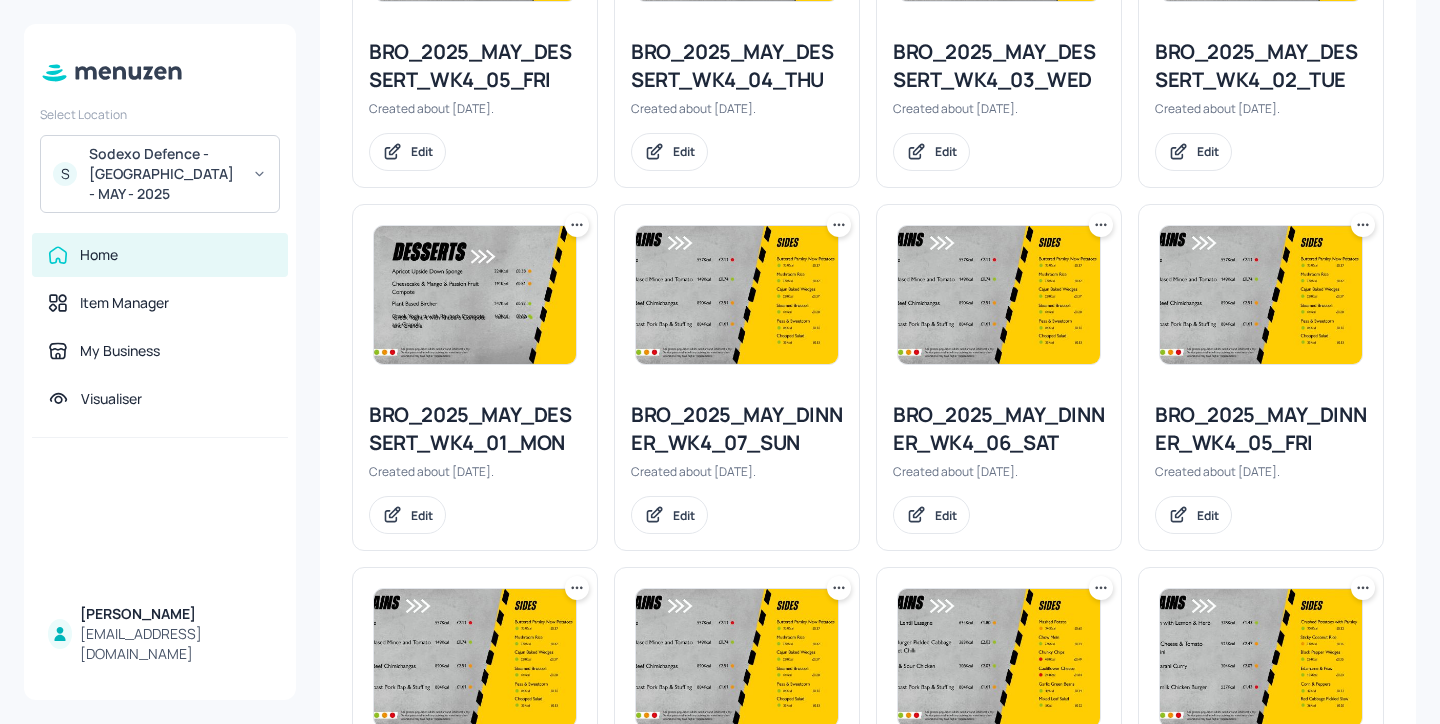 scroll, scrollTop: 2216, scrollLeft: 0, axis: vertical 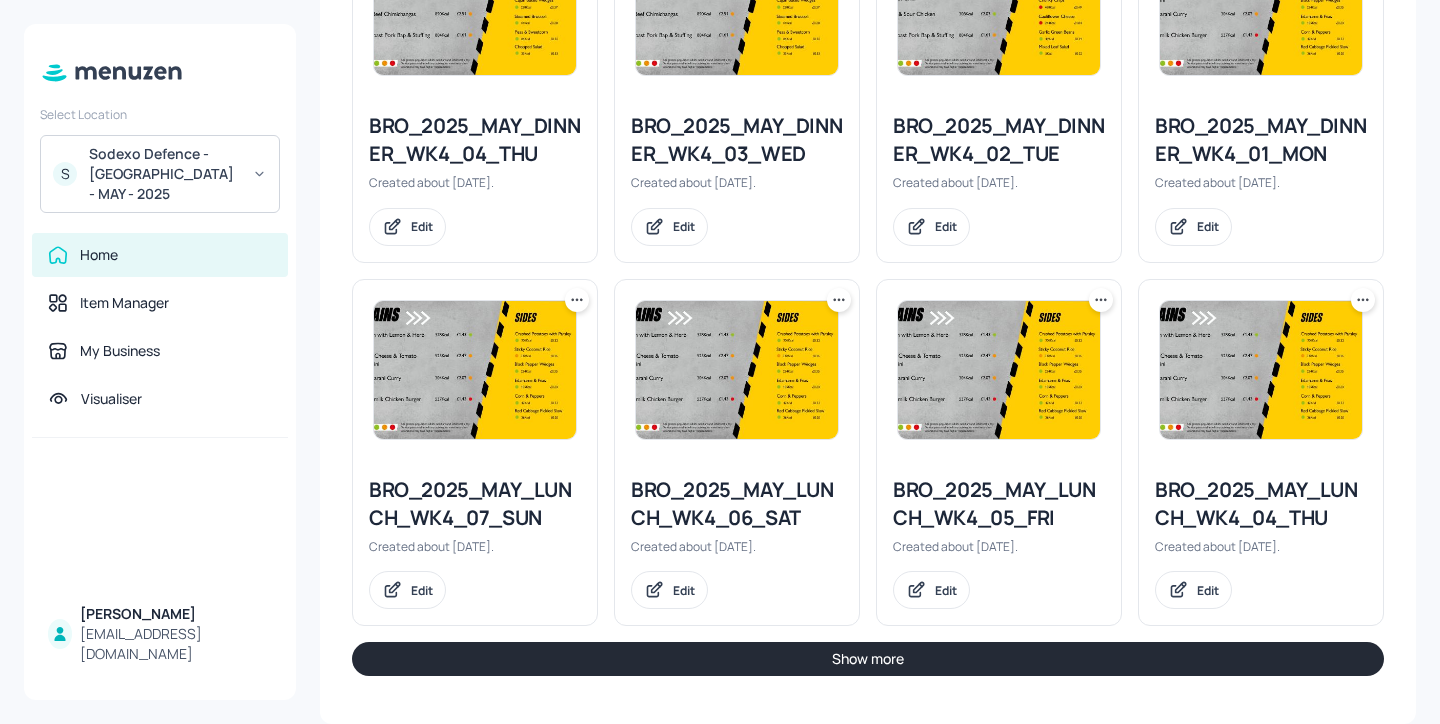 click on "Show more" at bounding box center (868, 659) 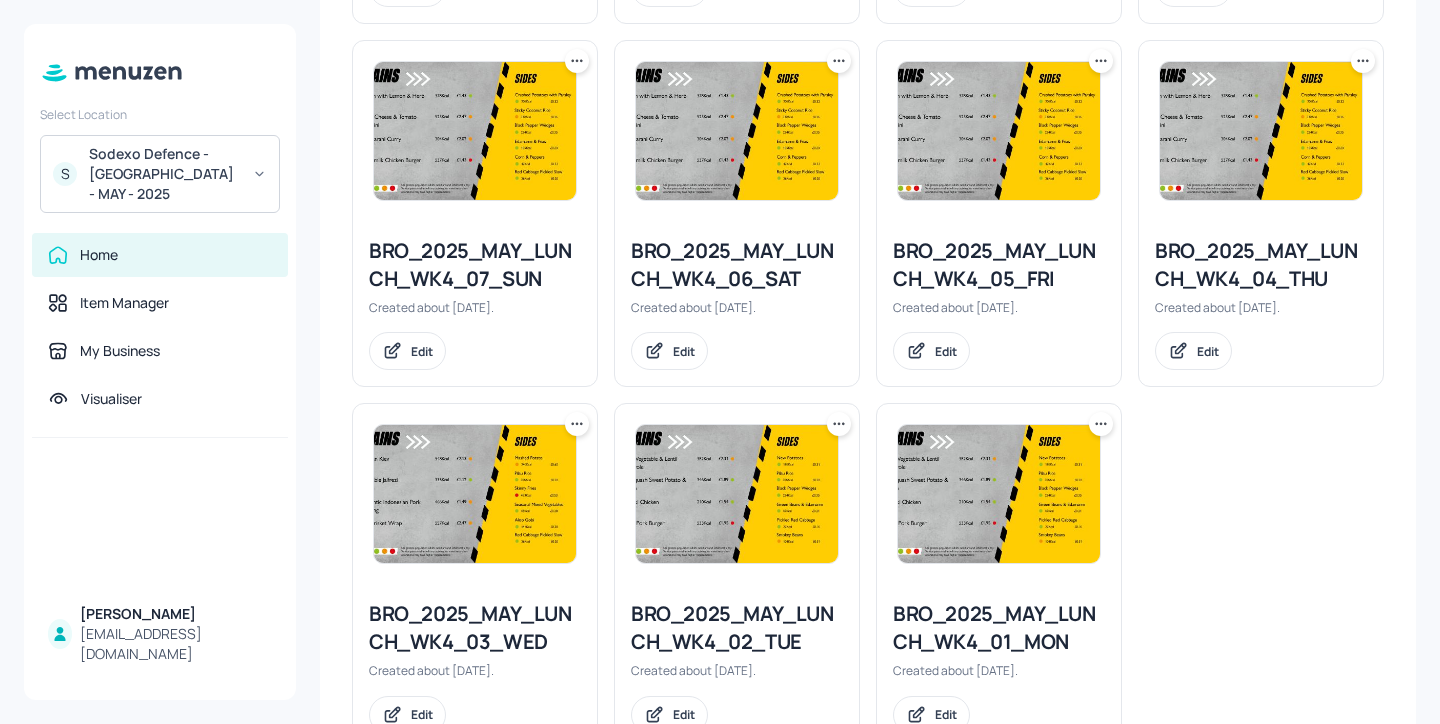 scroll, scrollTop: 2356, scrollLeft: 0, axis: vertical 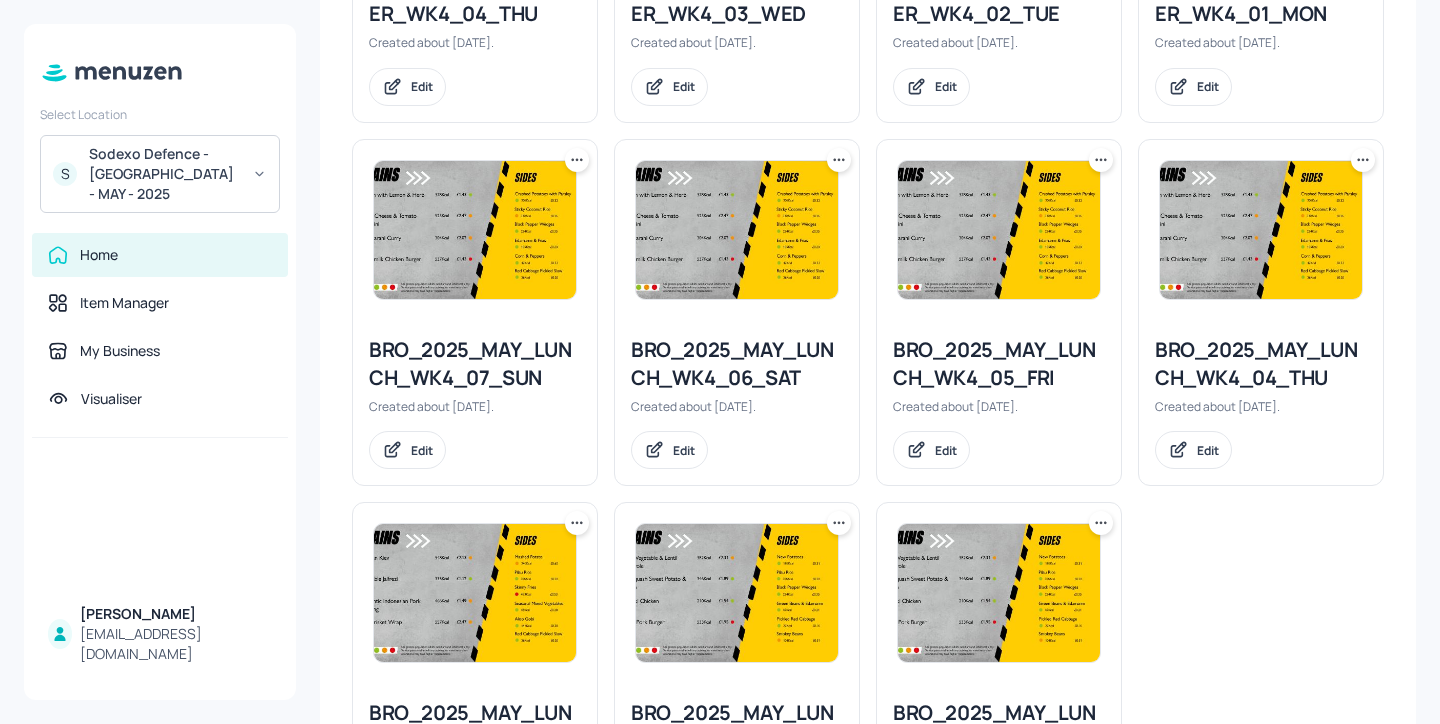 click 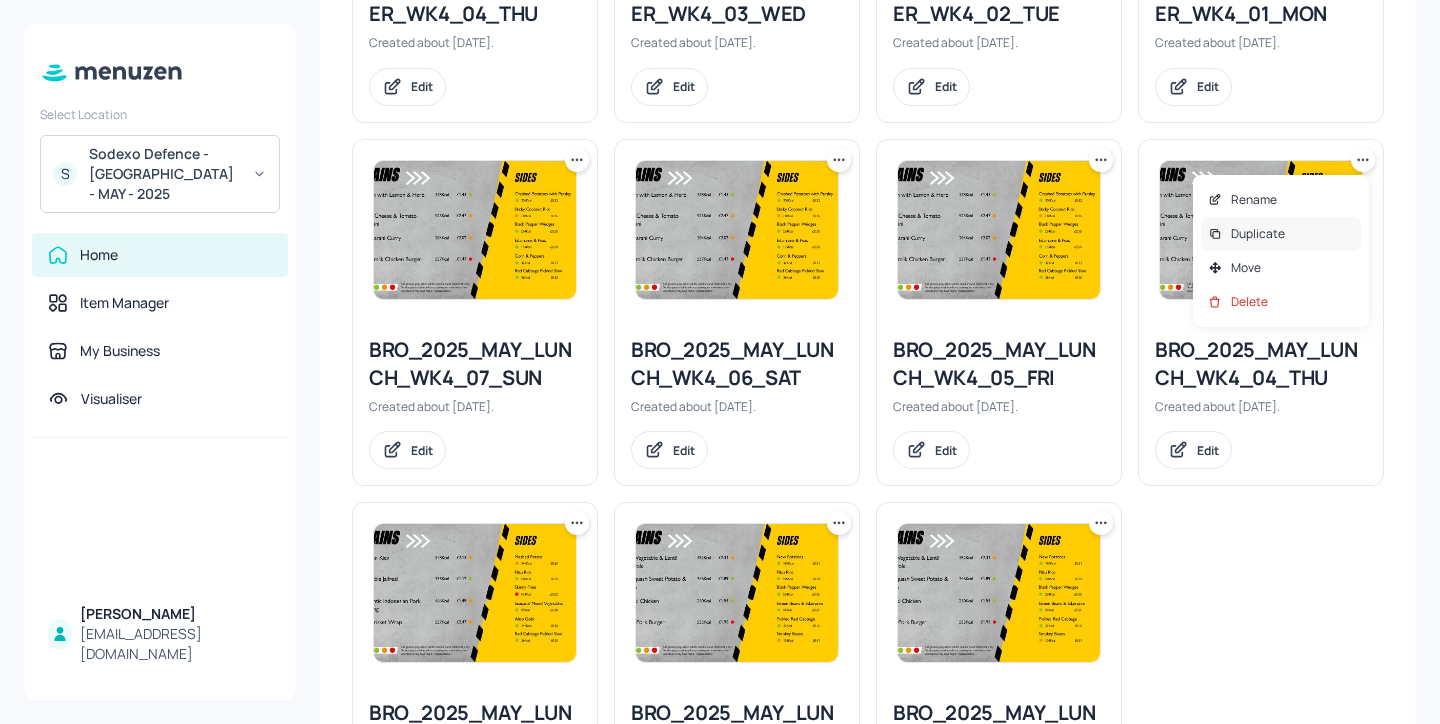 click on "Duplicate" at bounding box center [1281, 234] 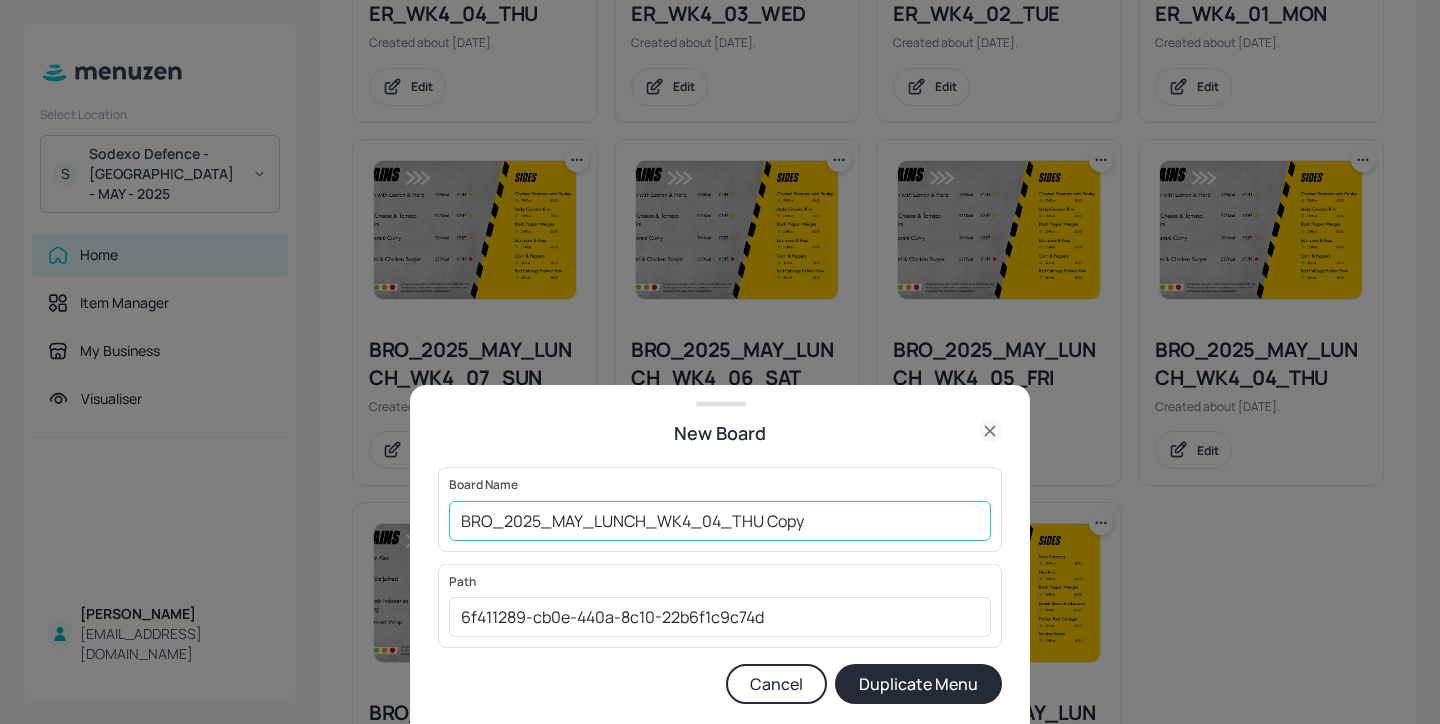 click on "BRO_2025_MAY_LUNCH_WK4_04_THU Copy" at bounding box center (720, 521) 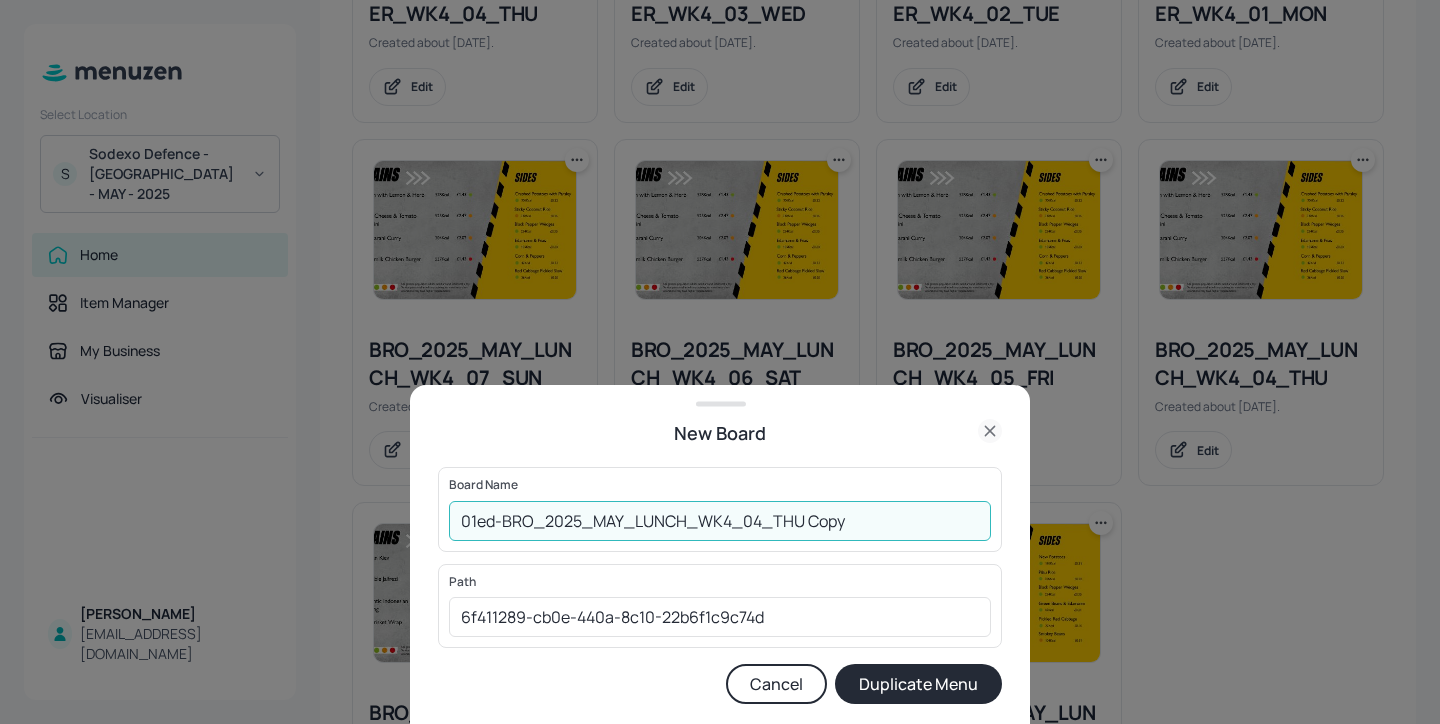 drag, startPoint x: 899, startPoint y: 516, endPoint x: 808, endPoint y: 516, distance: 91 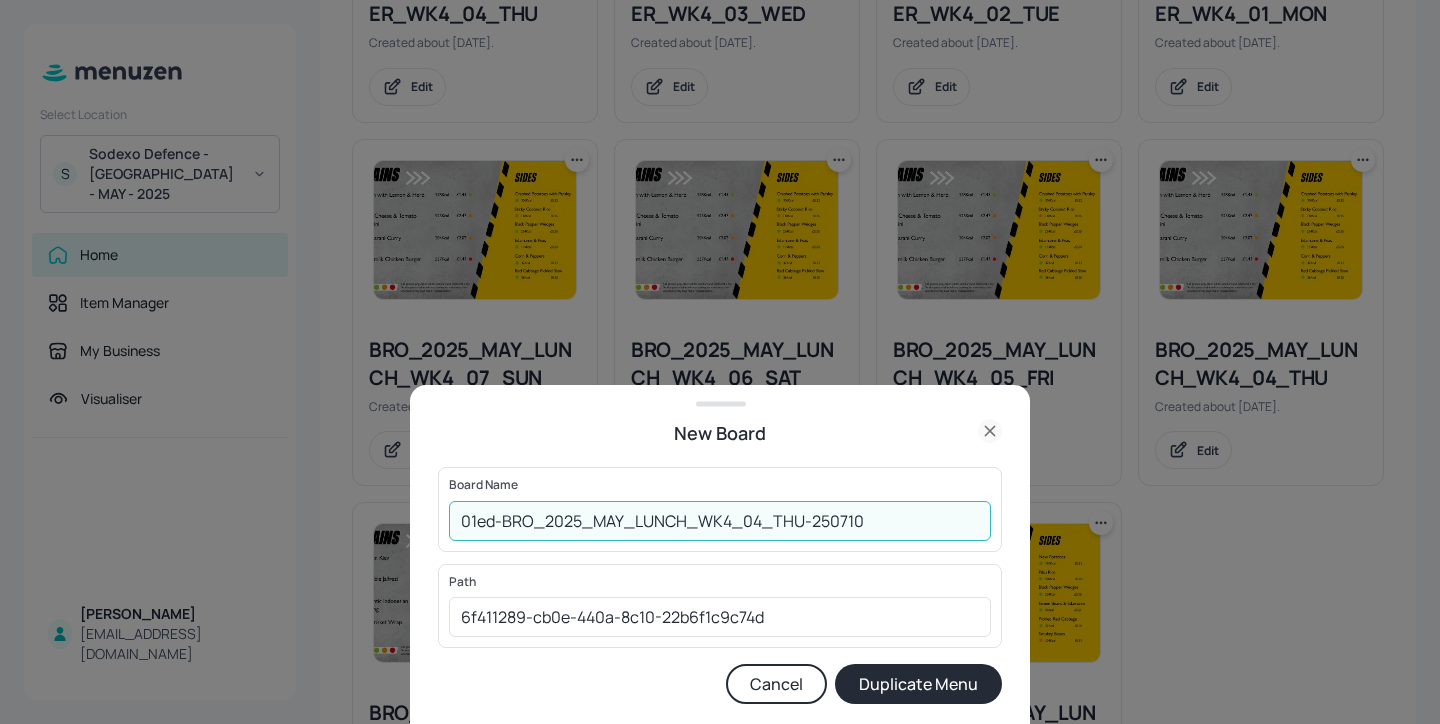 type on "01ed-BRO_2025_MAY_LUNCH_WK4_04_THU-250710" 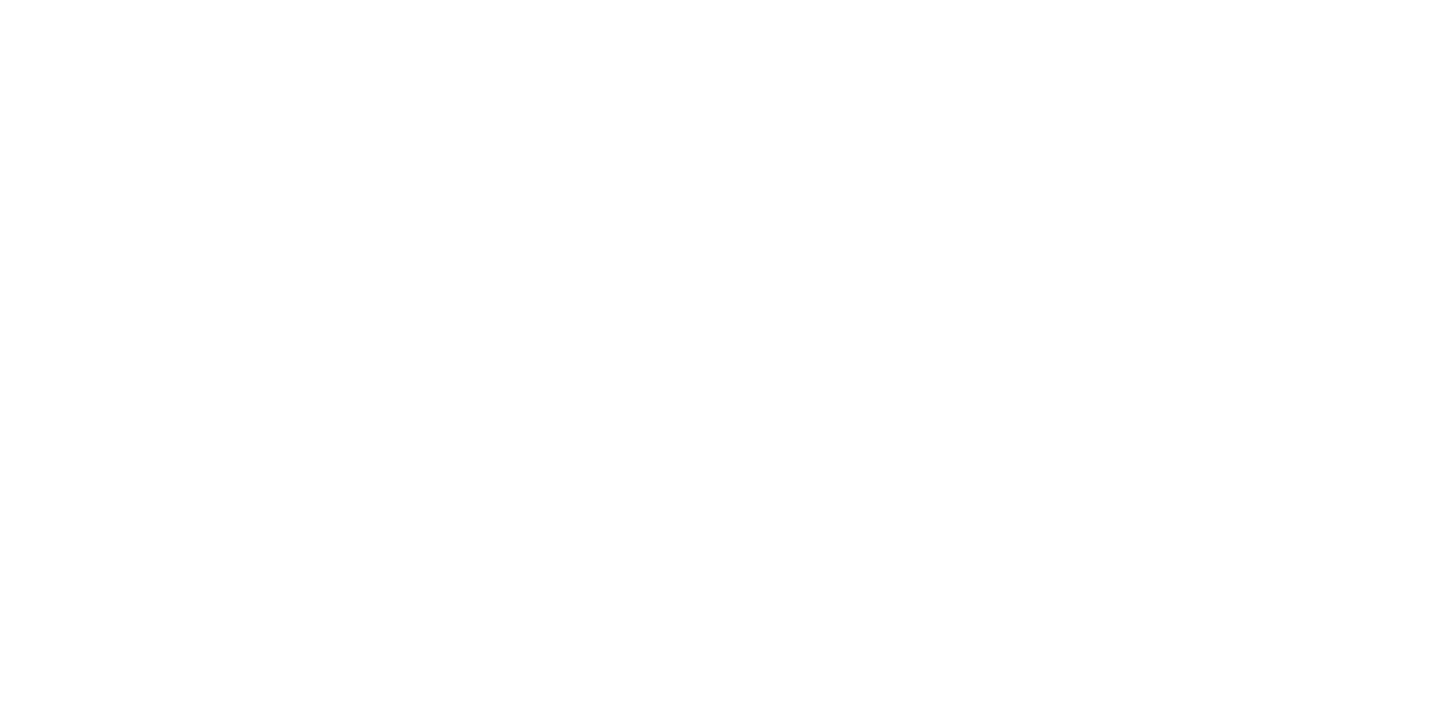 scroll, scrollTop: 0, scrollLeft: 0, axis: both 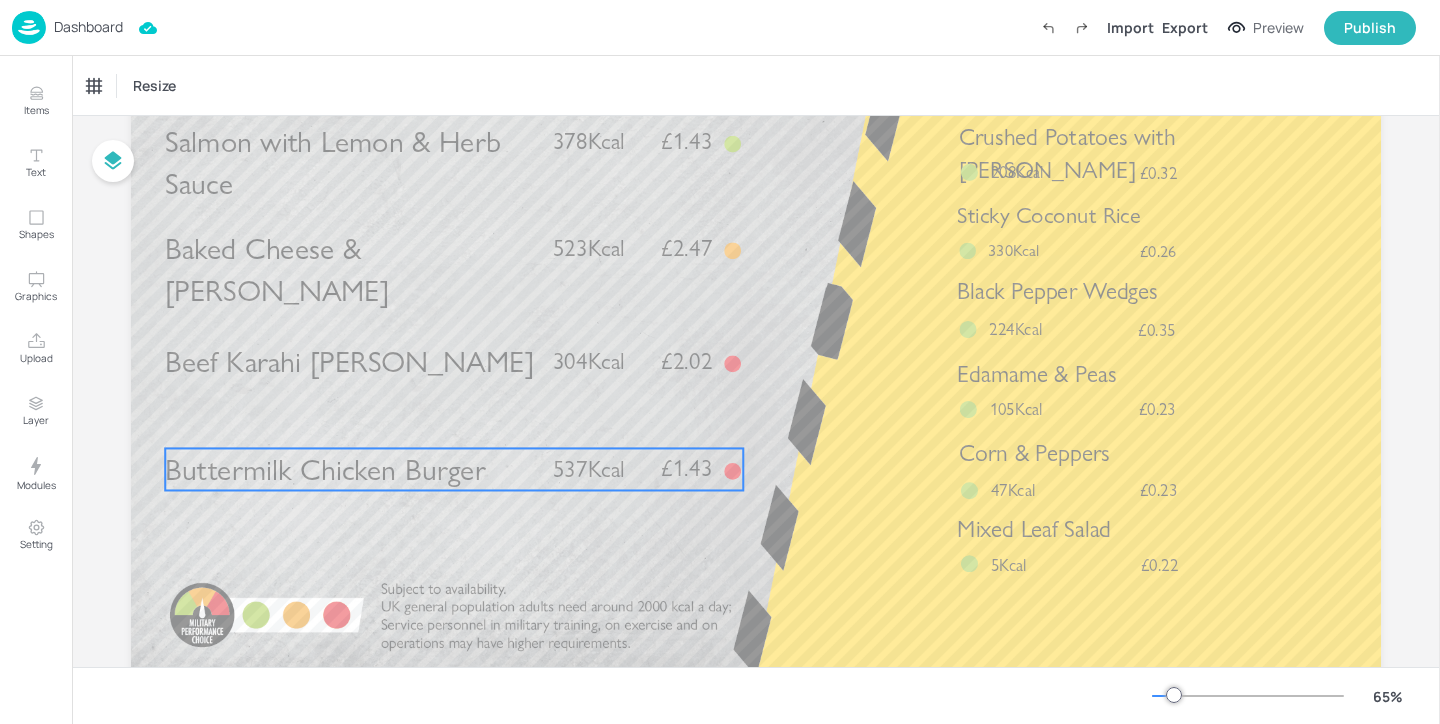 click on "Buttermilk Chicken Burger" at bounding box center [325, 469] 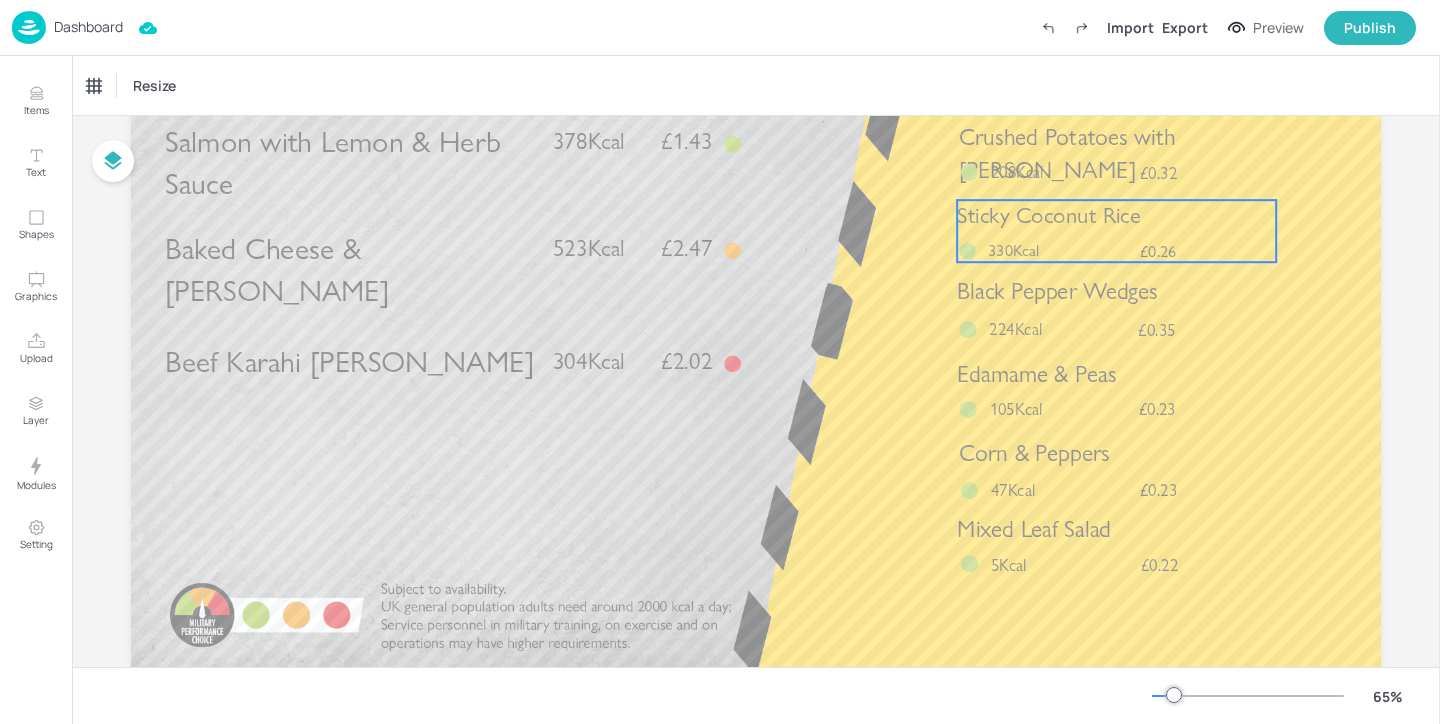 click on "330Kcal" at bounding box center (1013, 251) 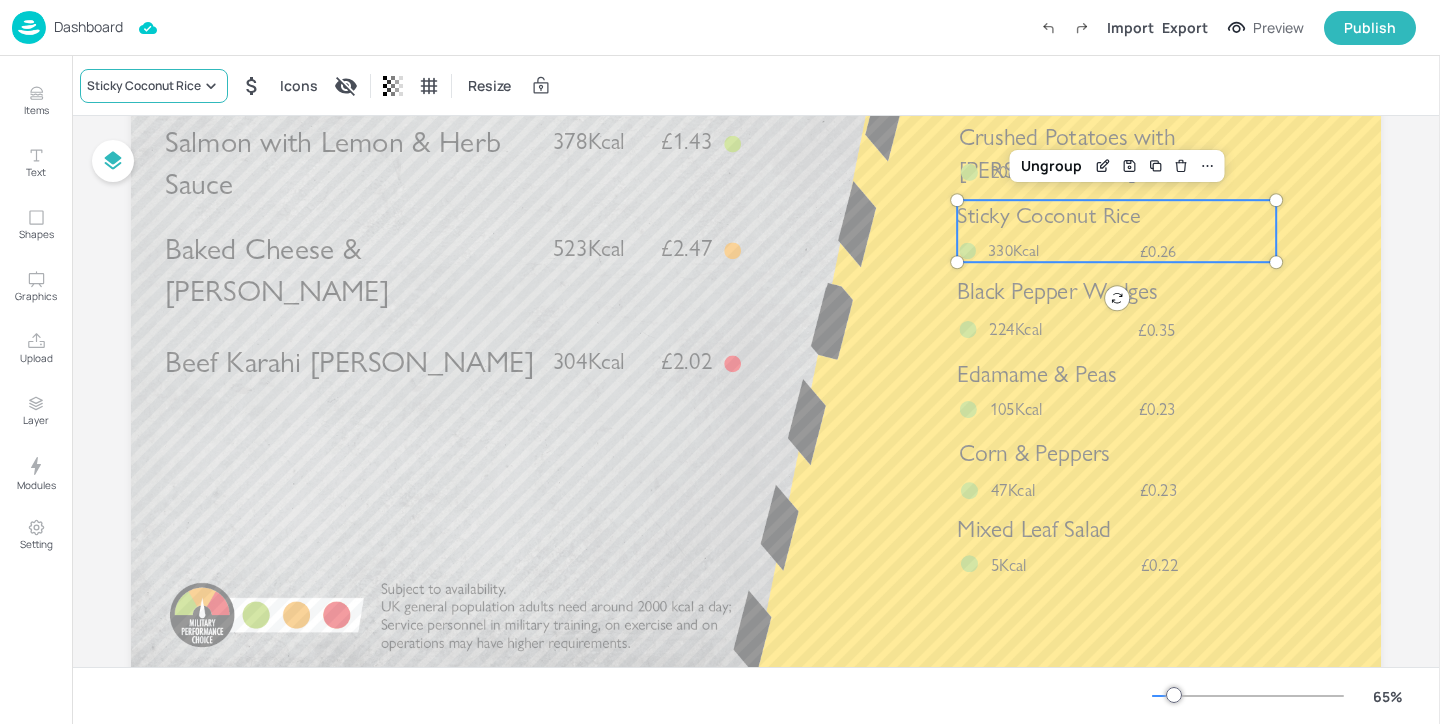 click on "Sticky Coconut Rice" at bounding box center [144, 86] 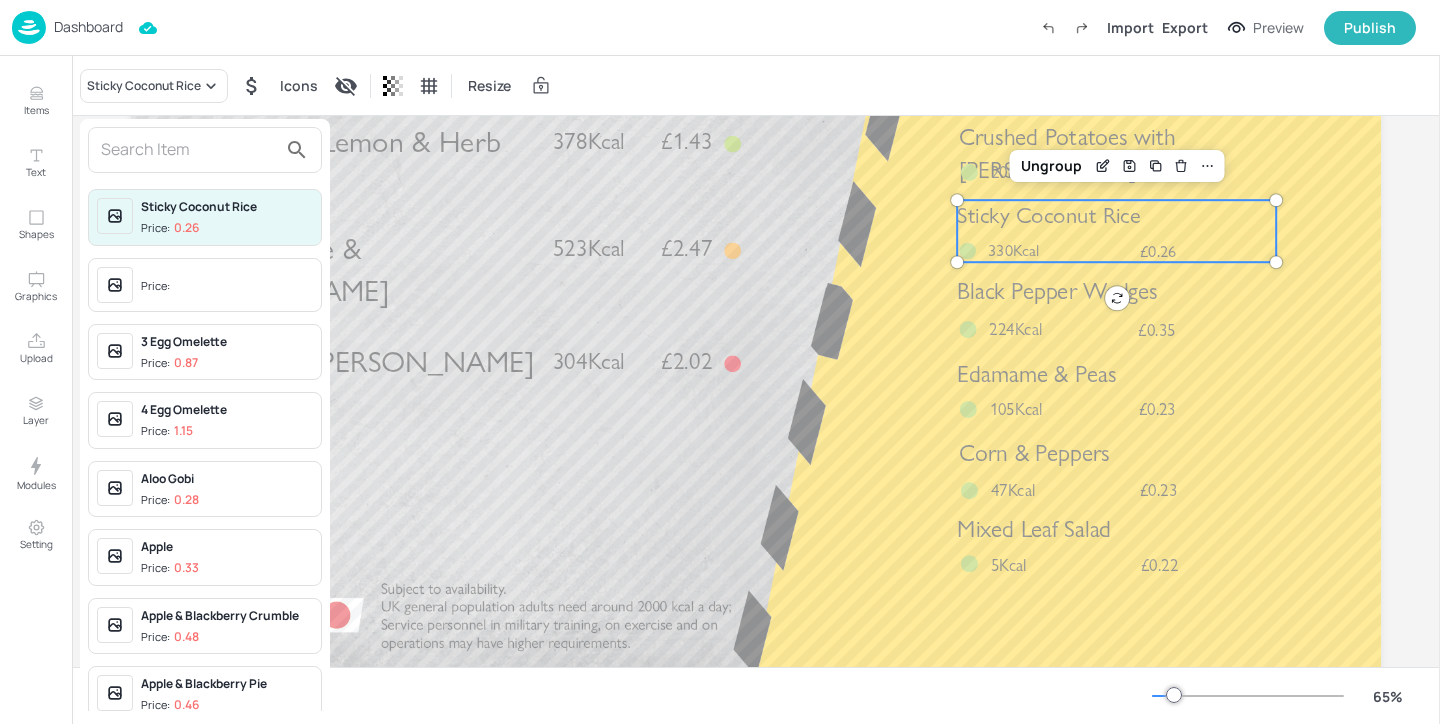 click at bounding box center [189, 150] 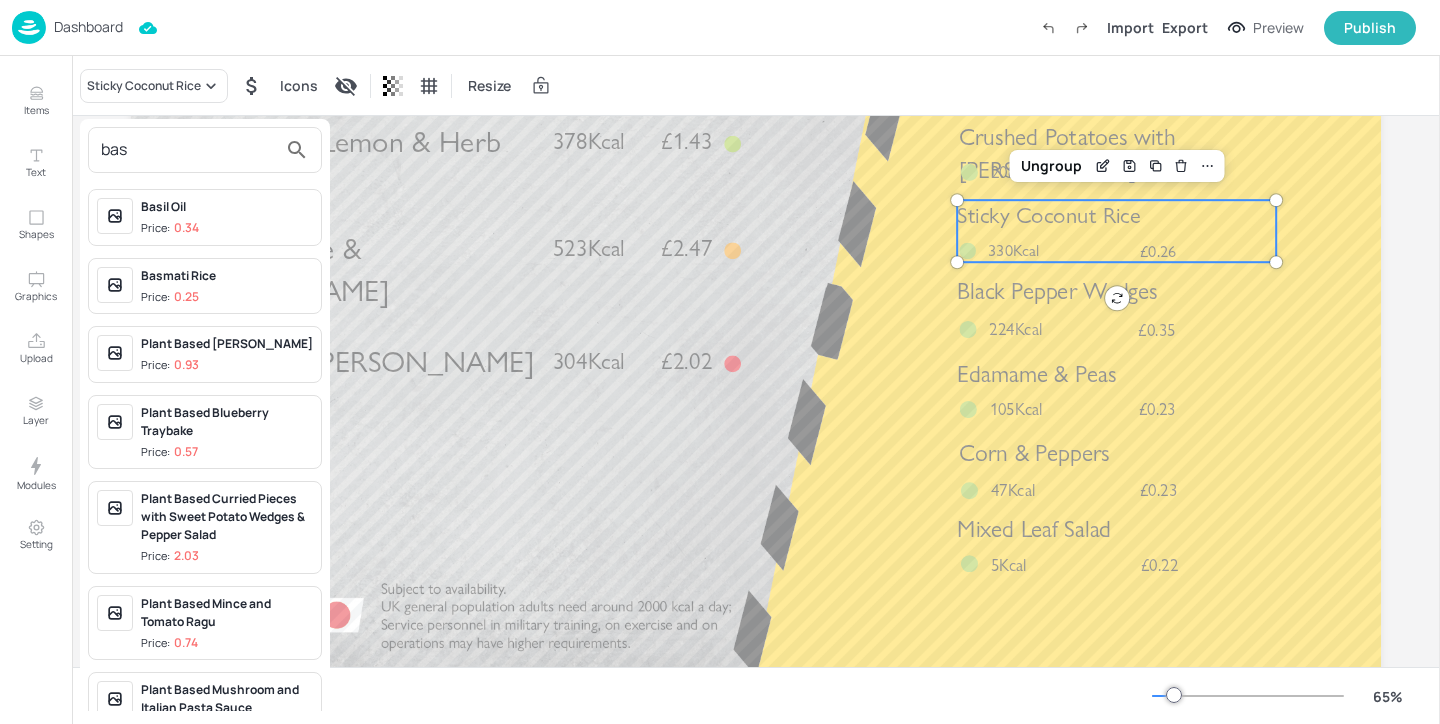 type on "bas" 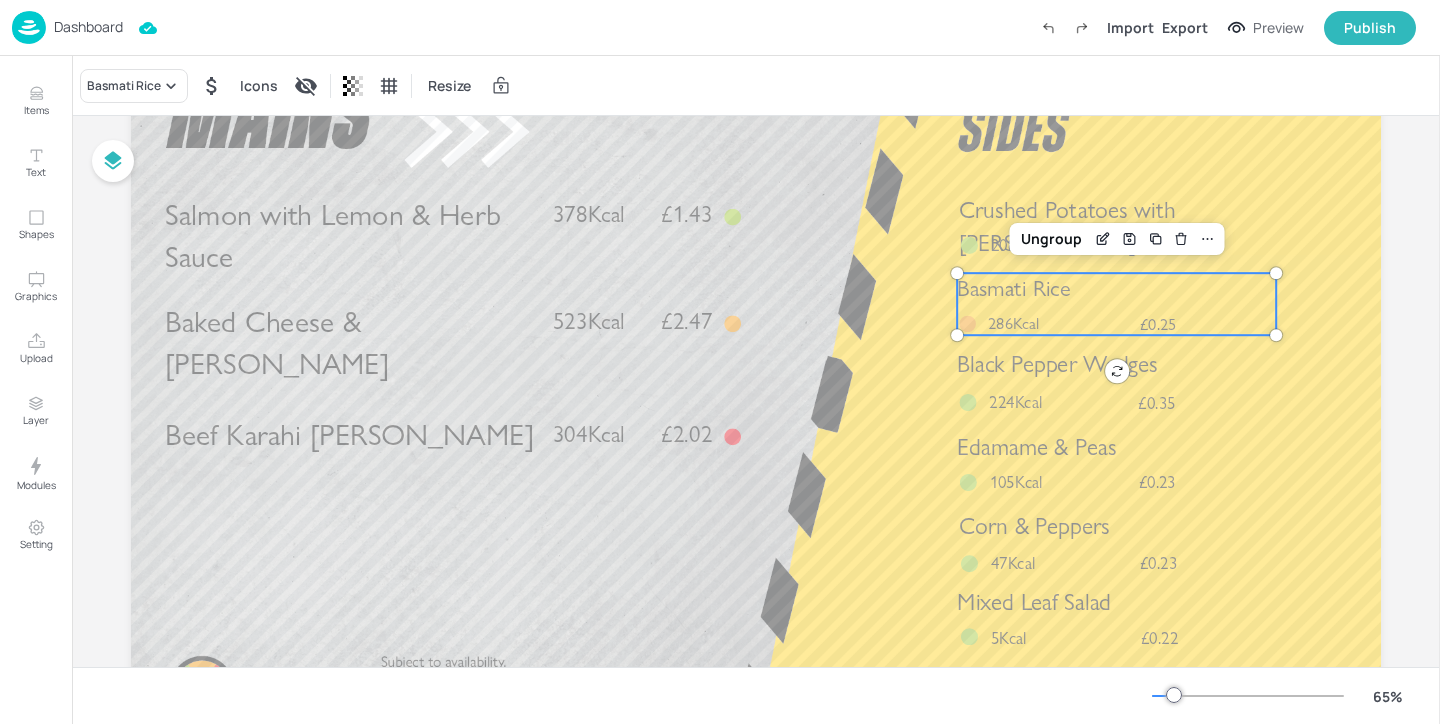 scroll, scrollTop: 0, scrollLeft: 0, axis: both 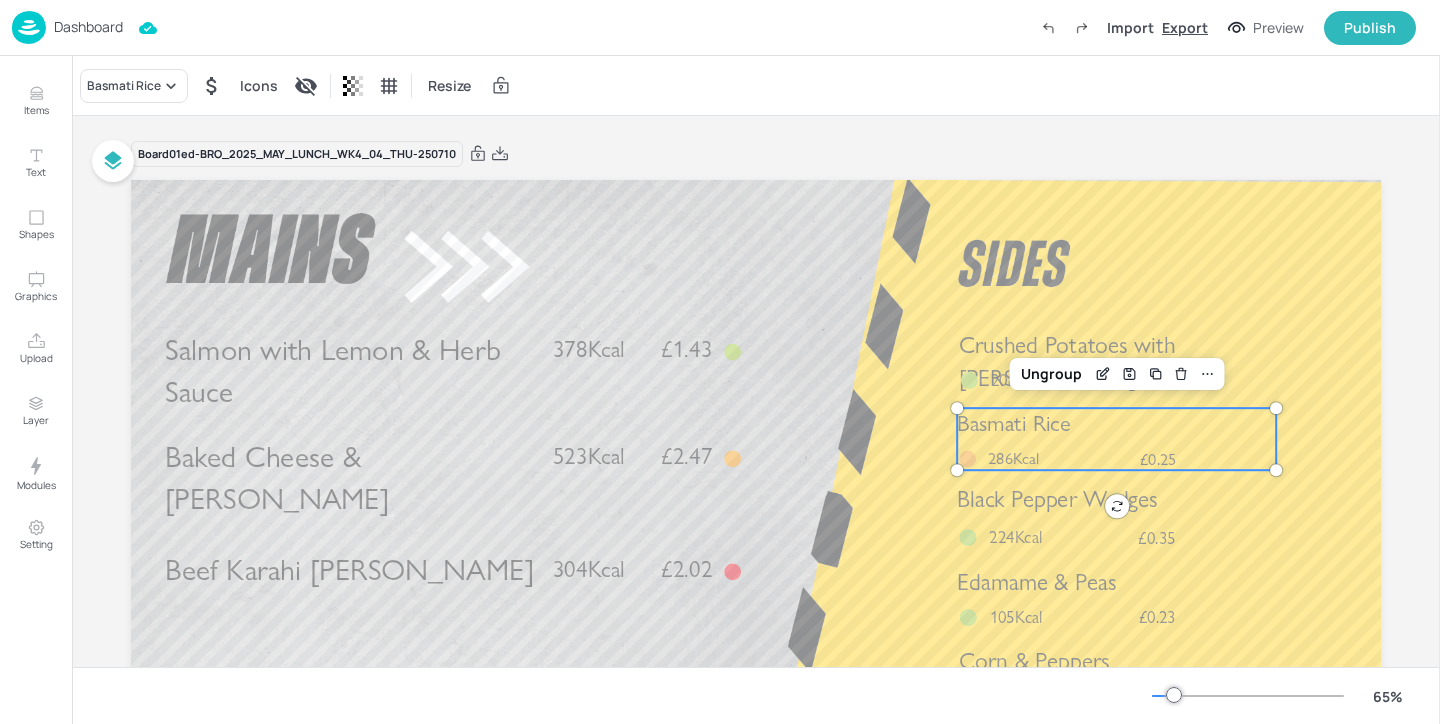 click on "Export" at bounding box center (1185, 27) 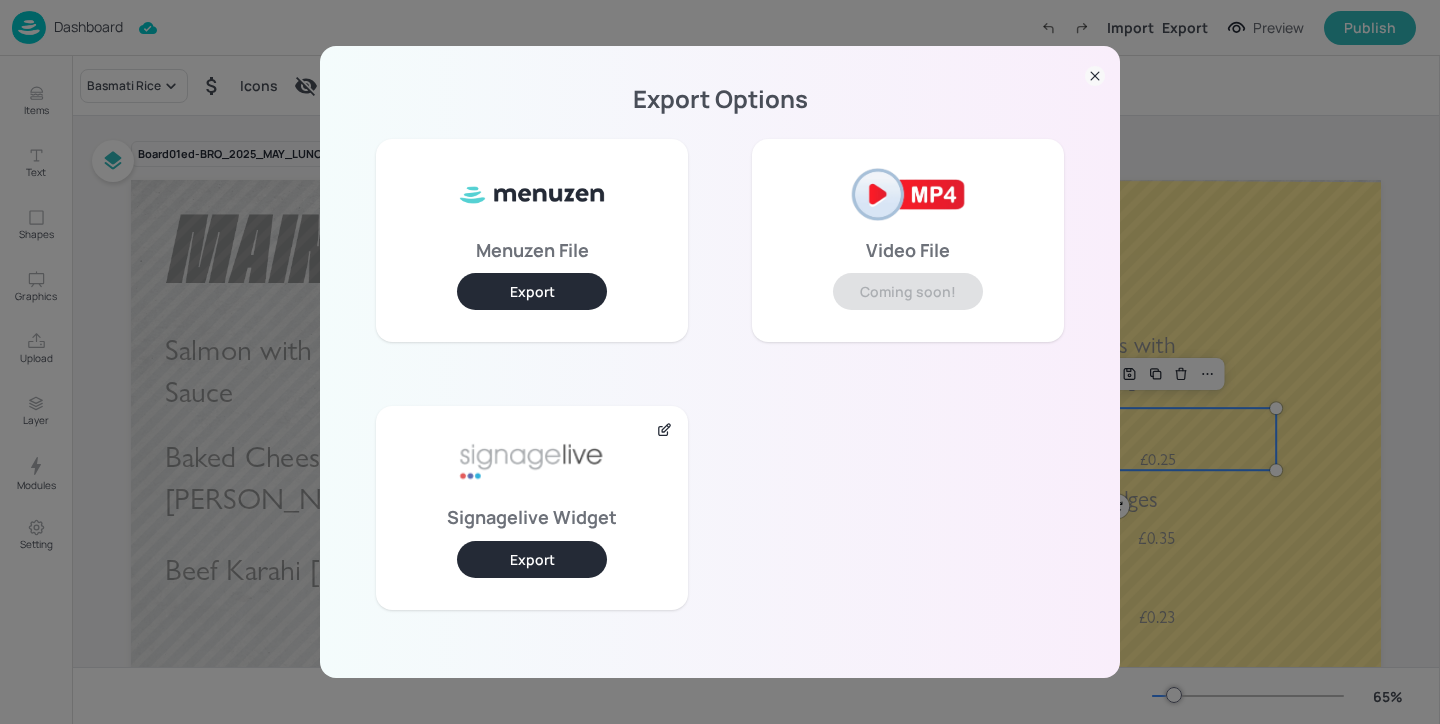 click on "Export" at bounding box center [532, 559] 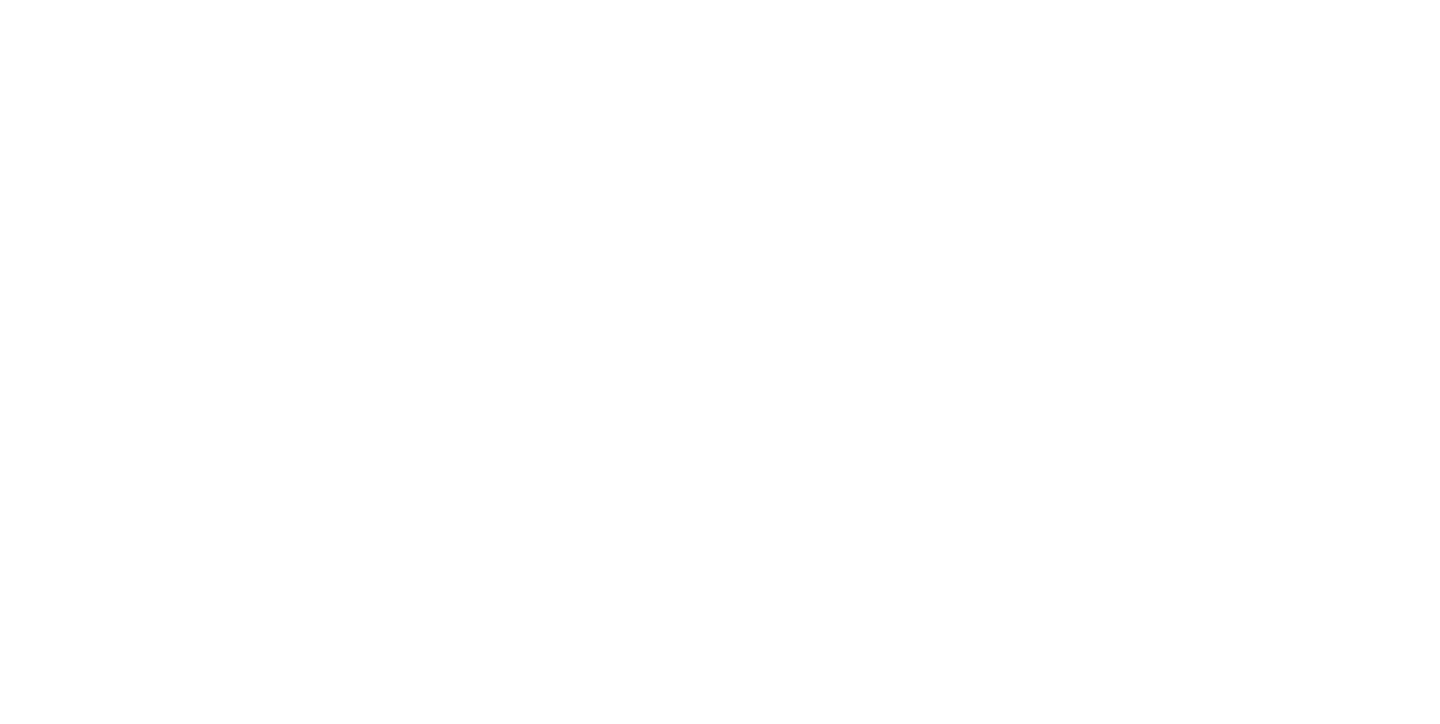 scroll, scrollTop: 0, scrollLeft: 0, axis: both 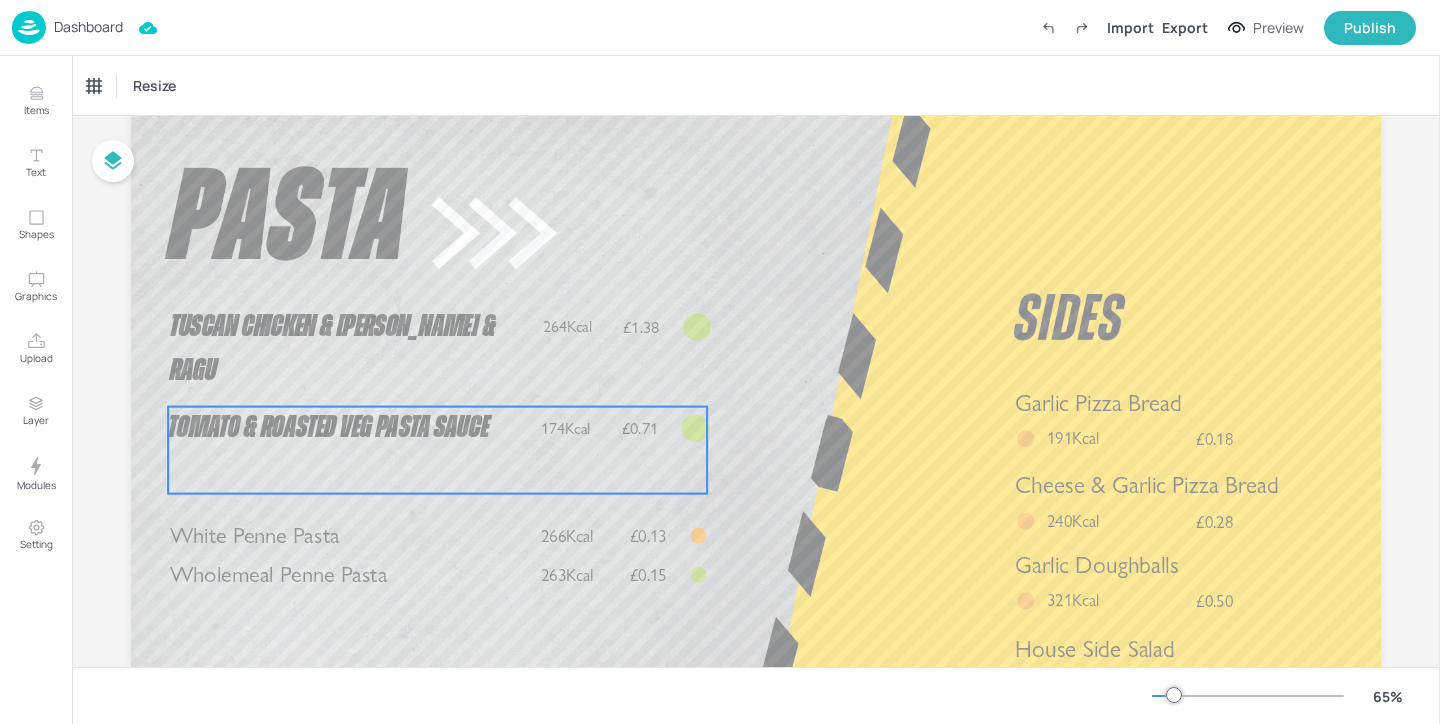 click on "Tomato & Roasted Veg Pasta Sauce" at bounding box center [350, 429] 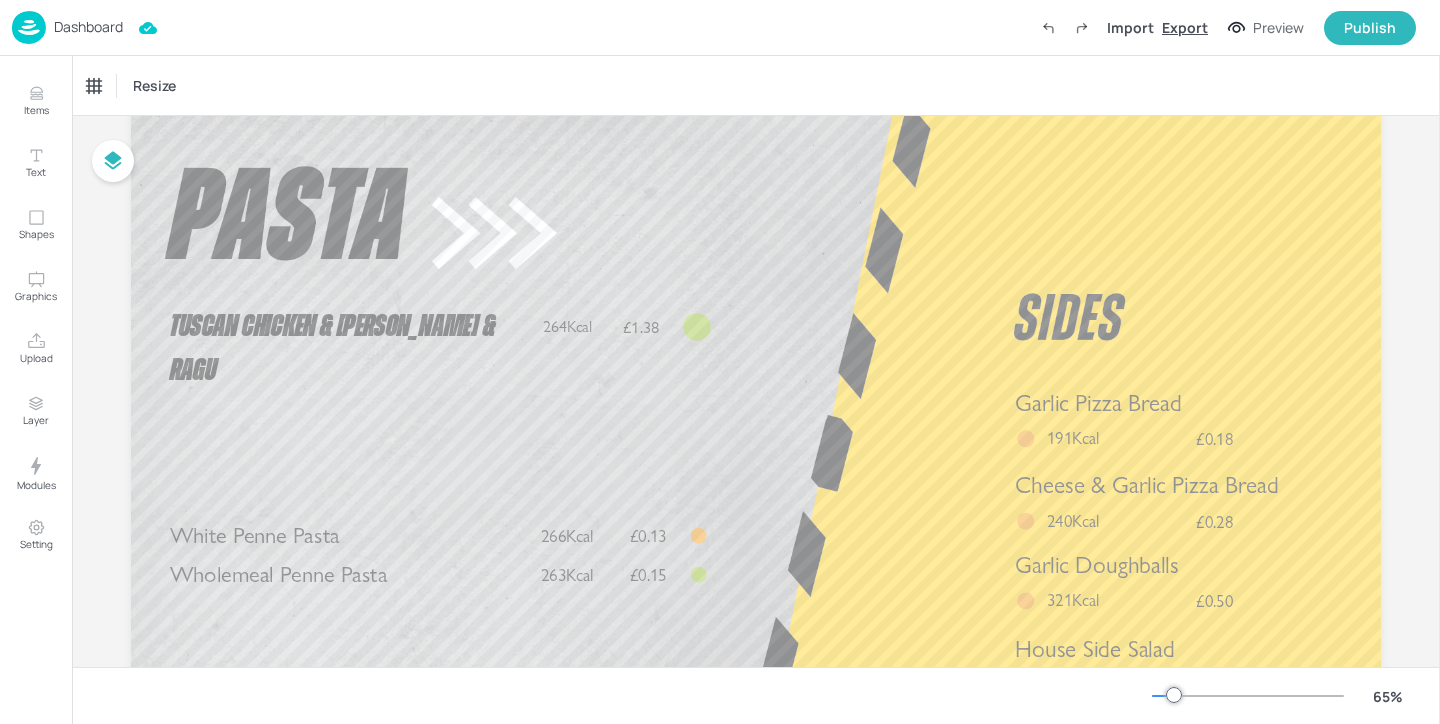 click on "Export" at bounding box center [1185, 27] 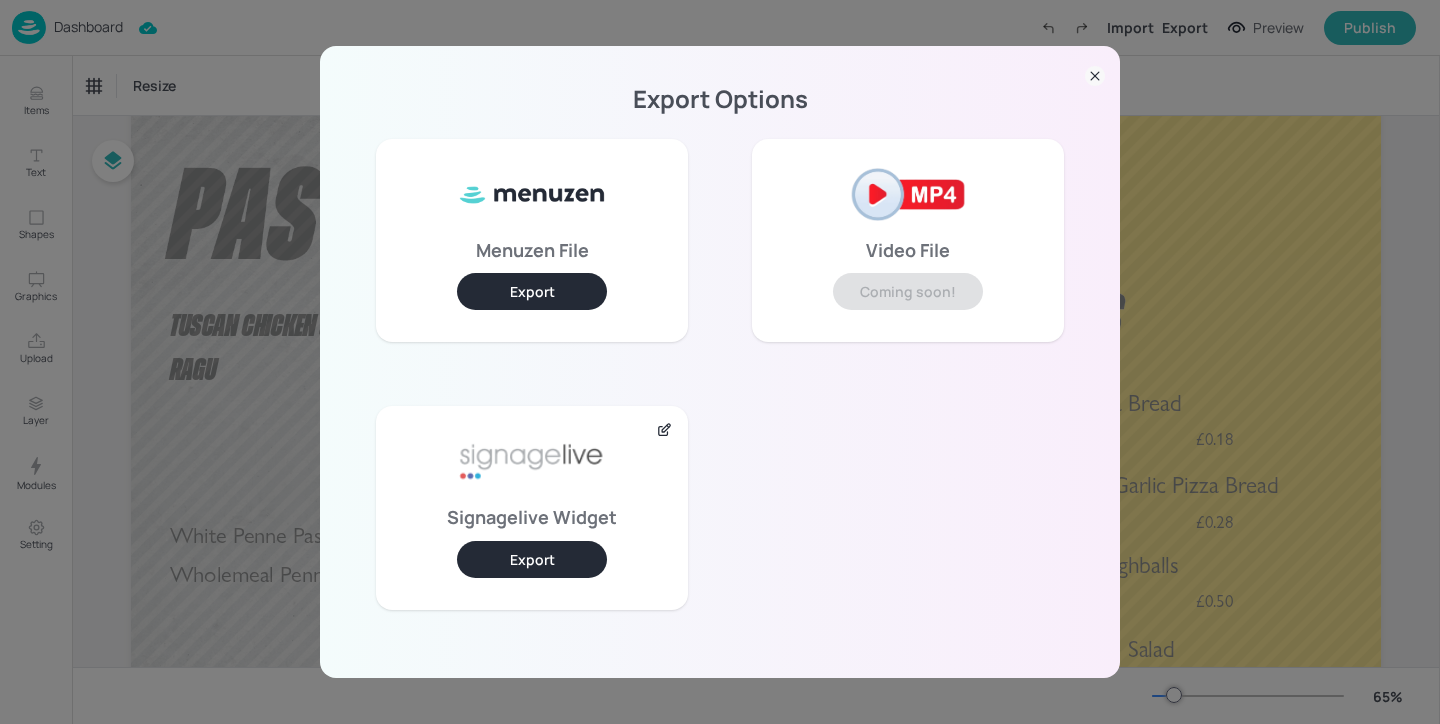 click on "Export" at bounding box center (532, 559) 